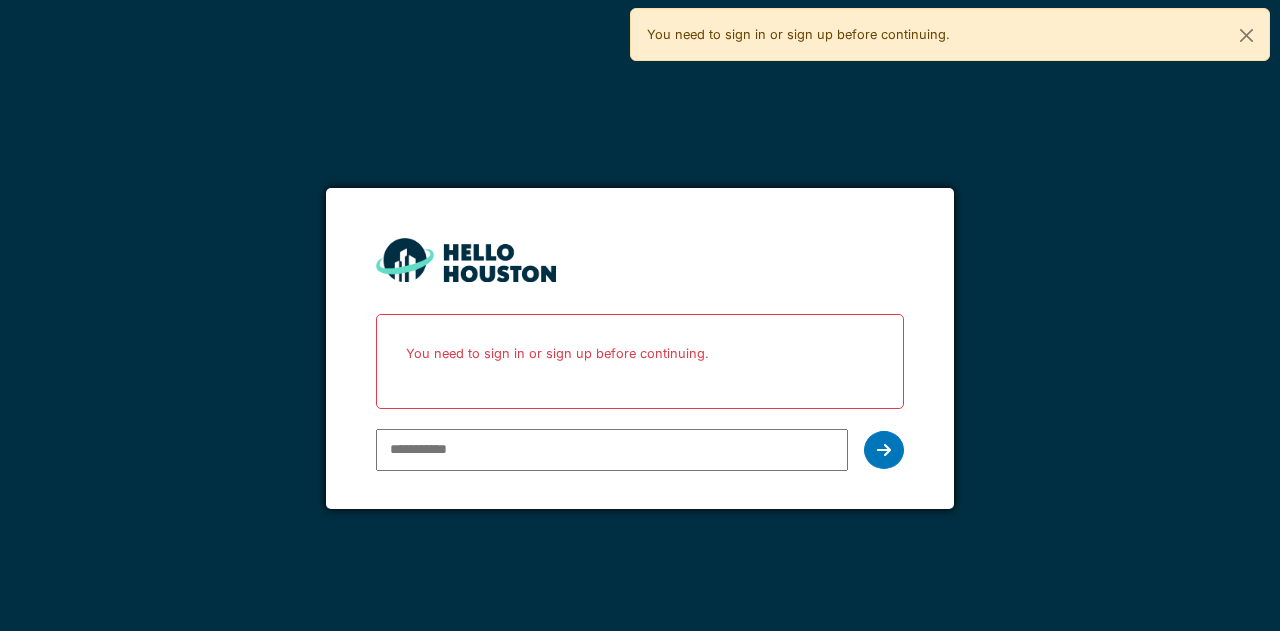 scroll, scrollTop: 0, scrollLeft: 0, axis: both 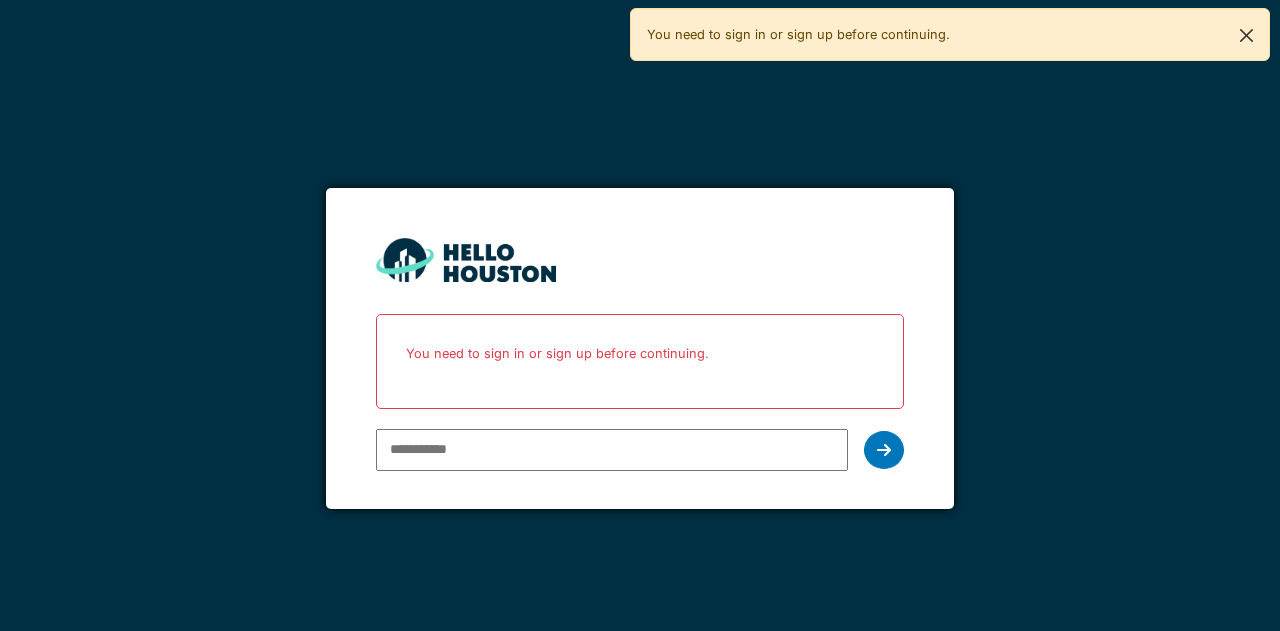 type on "**********" 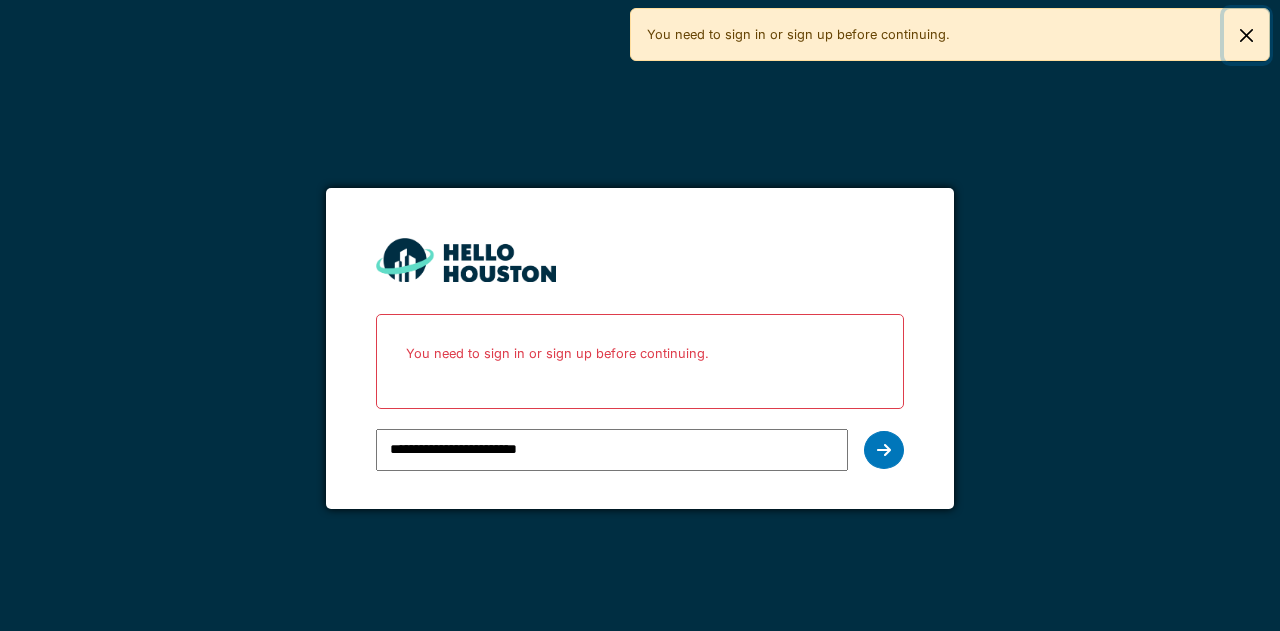 click at bounding box center [1246, 35] 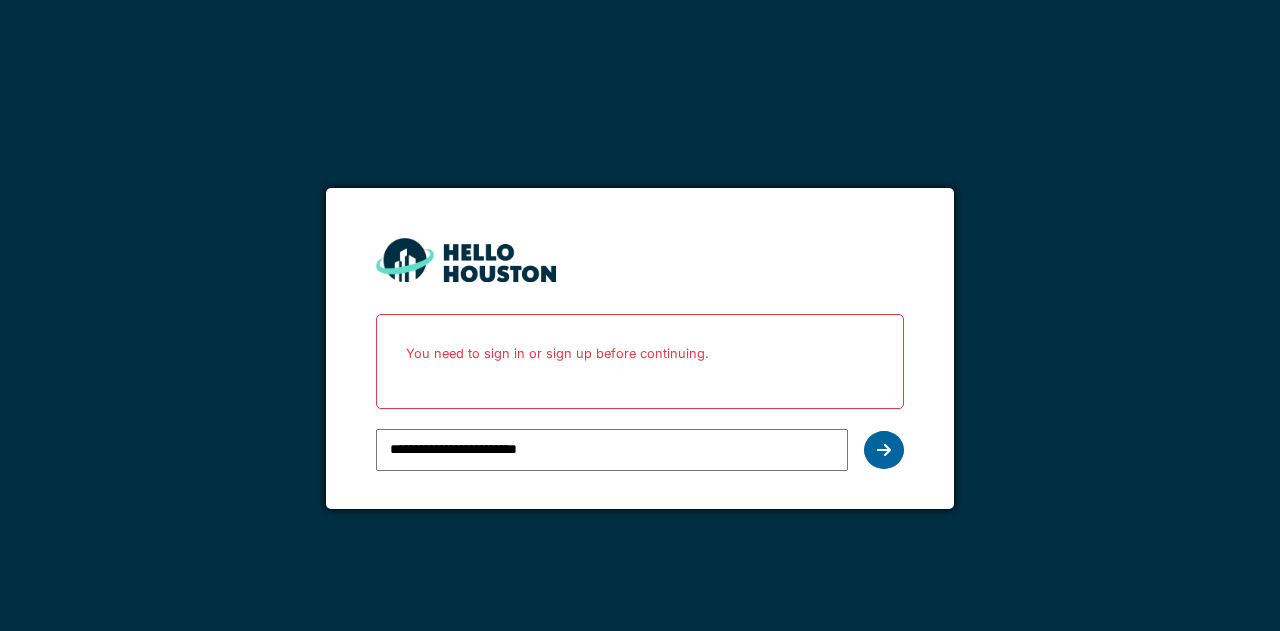 click at bounding box center [884, 450] 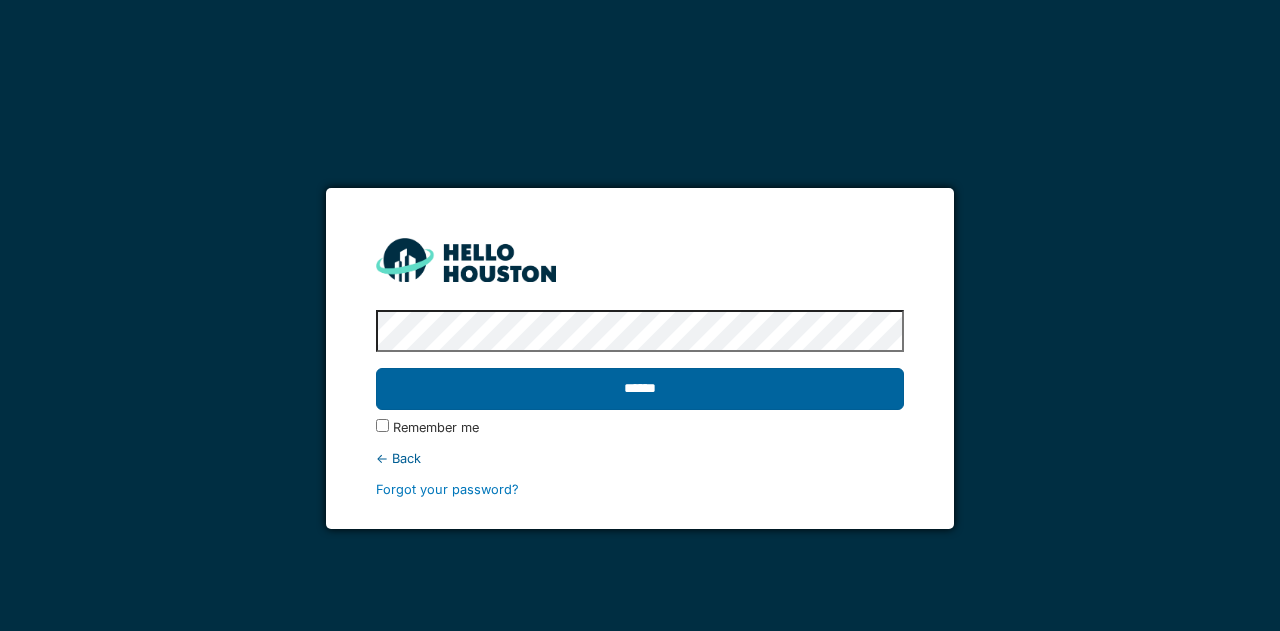 click on "******" at bounding box center (639, 389) 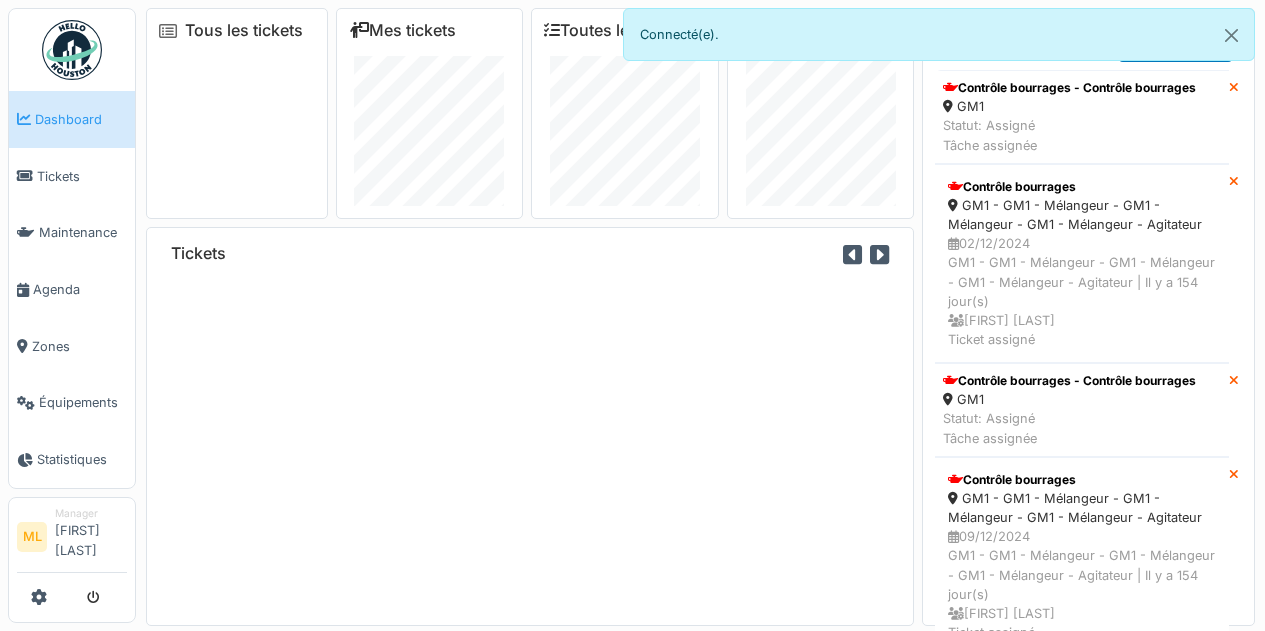 scroll, scrollTop: 0, scrollLeft: 0, axis: both 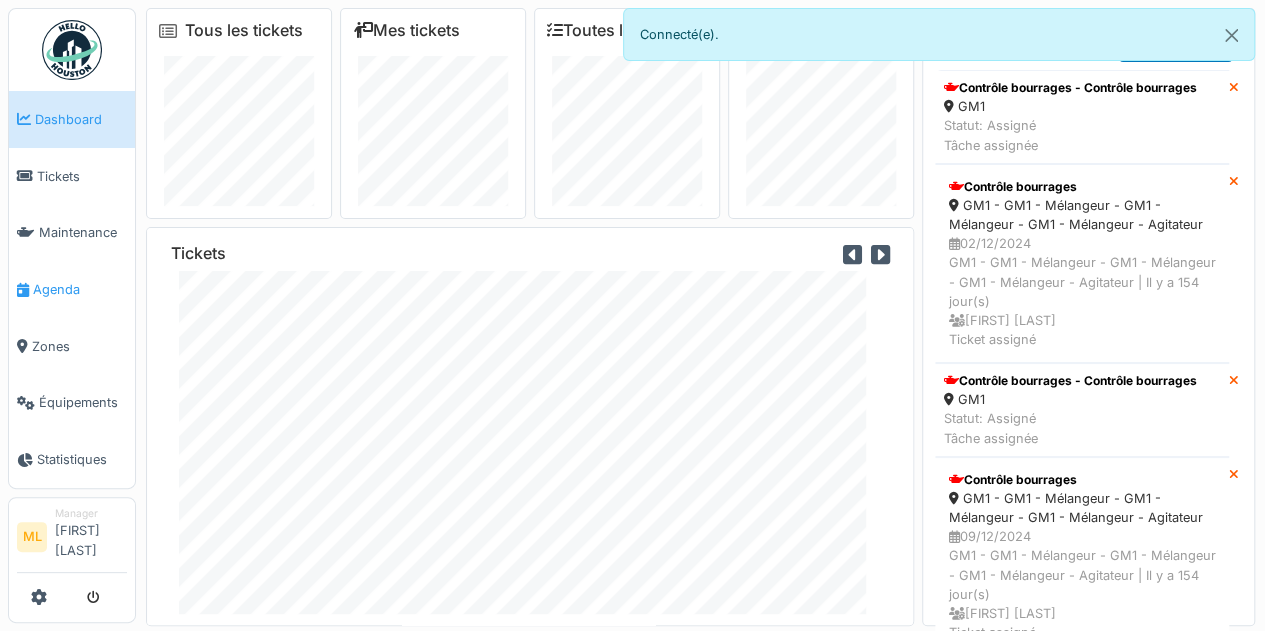 click on "Agenda" at bounding box center (80, 289) 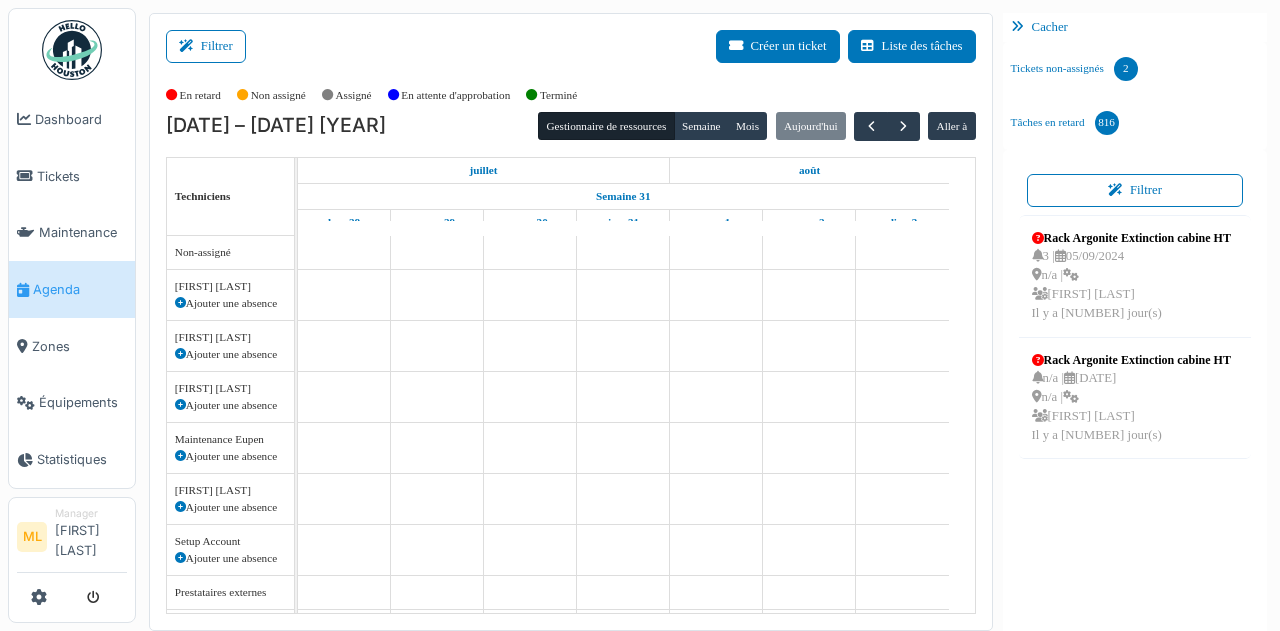 scroll, scrollTop: 0, scrollLeft: 0, axis: both 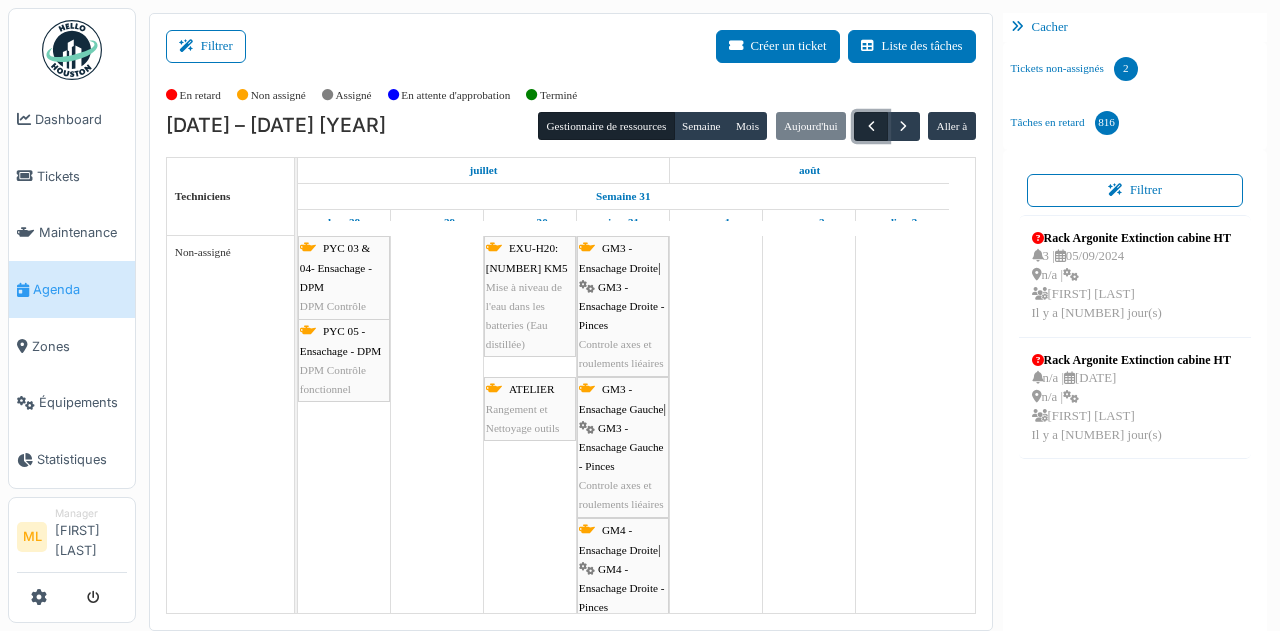 click at bounding box center (871, 126) 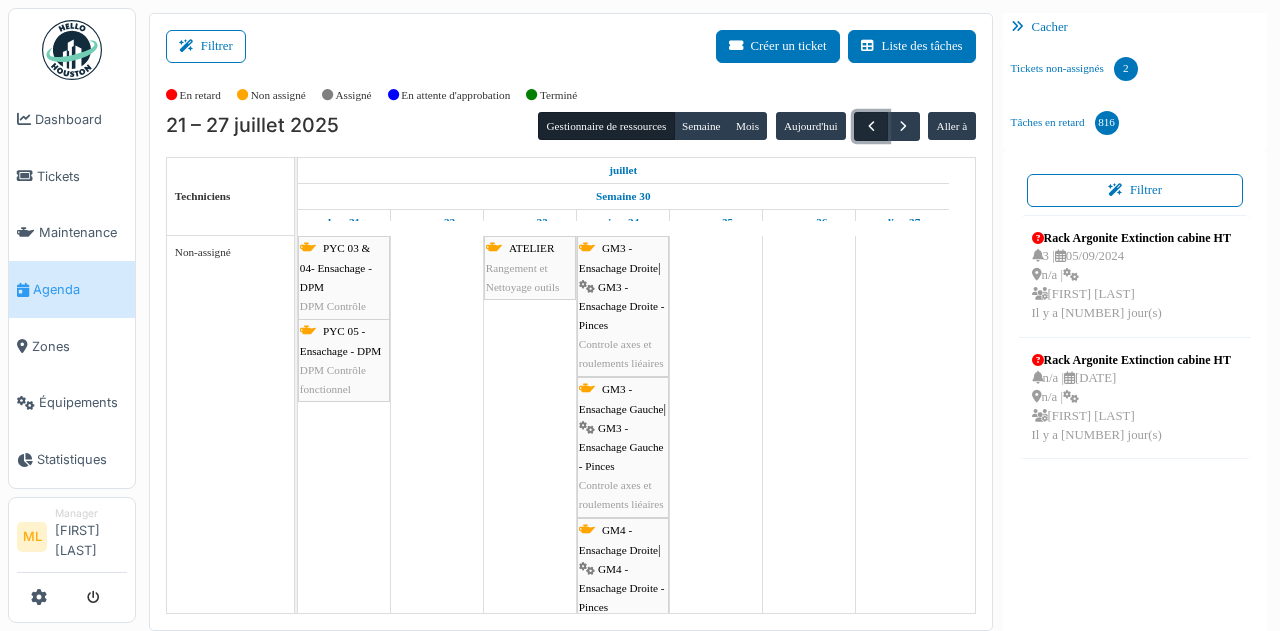 click at bounding box center [871, 126] 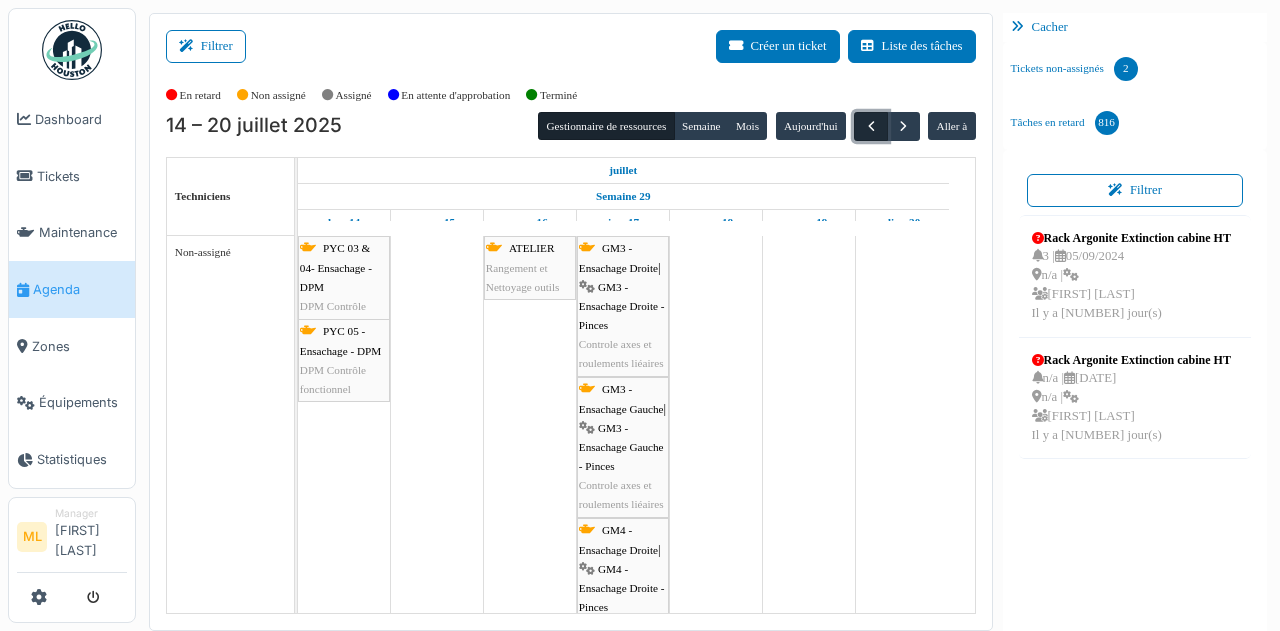 click at bounding box center (871, 126) 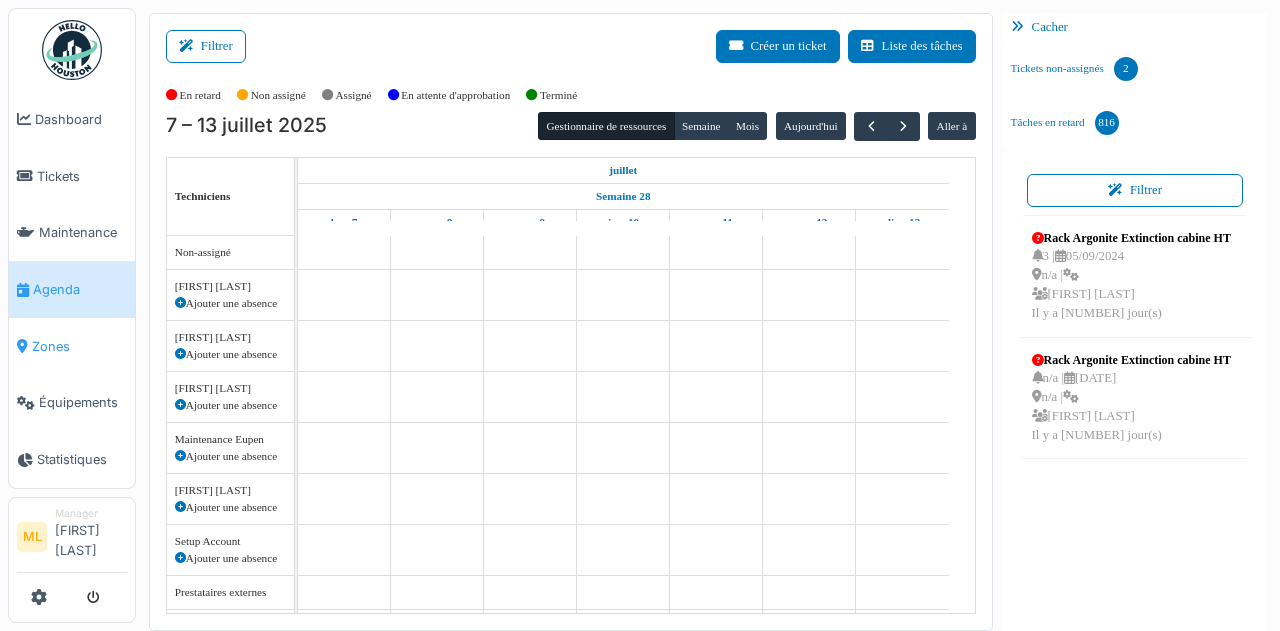 click on "Zones" at bounding box center (79, 346) 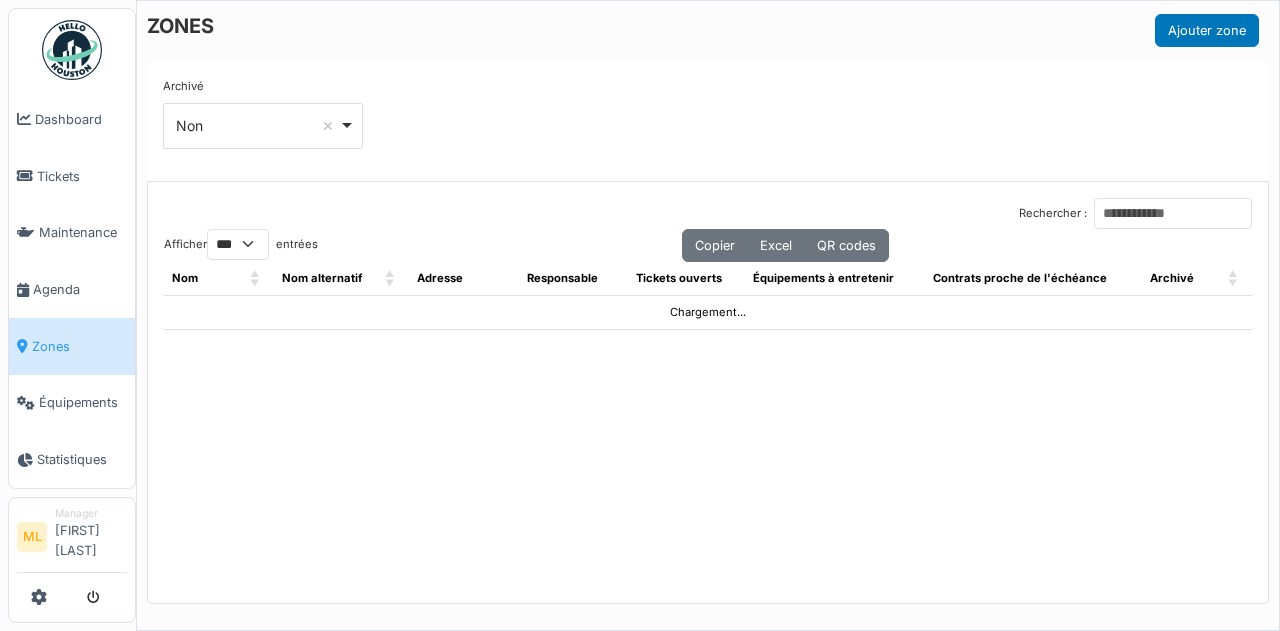 select on "***" 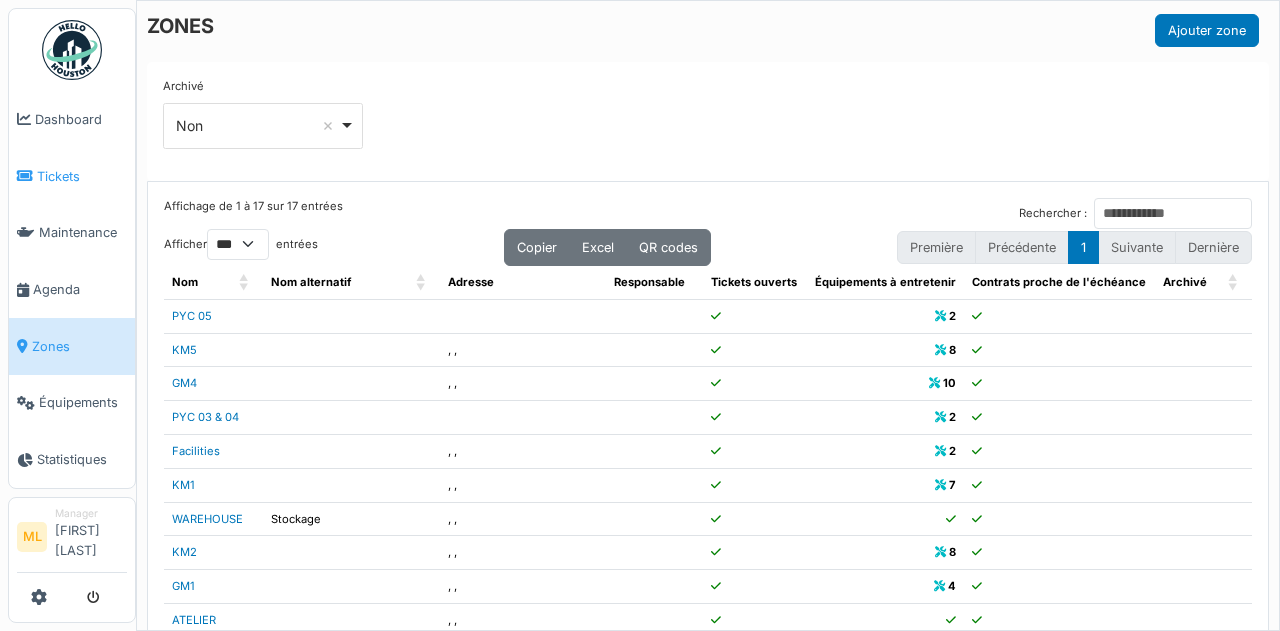 click on "Tickets" at bounding box center [82, 176] 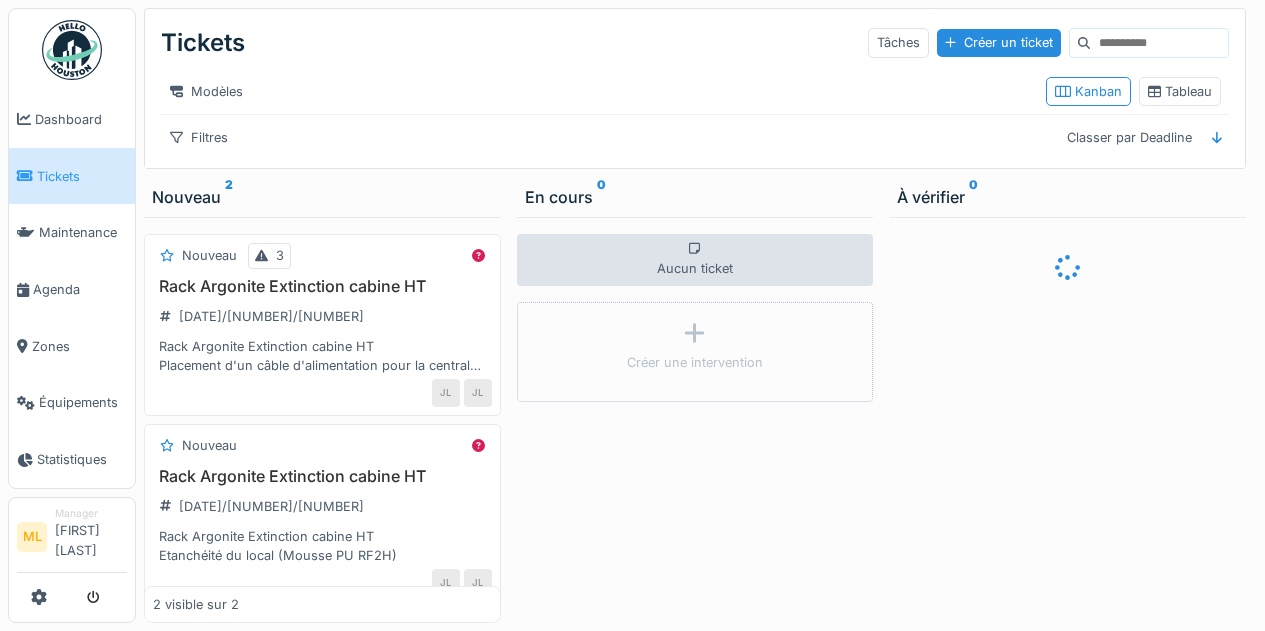 scroll, scrollTop: 0, scrollLeft: 0, axis: both 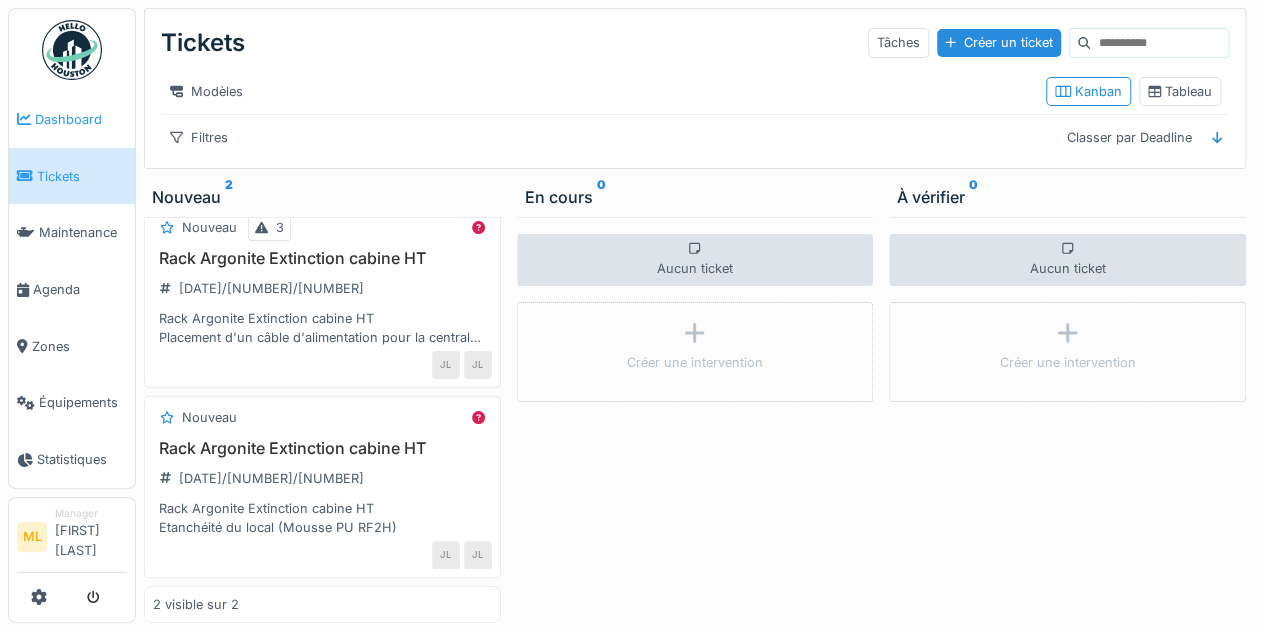 click on "Dashboard" at bounding box center [81, 119] 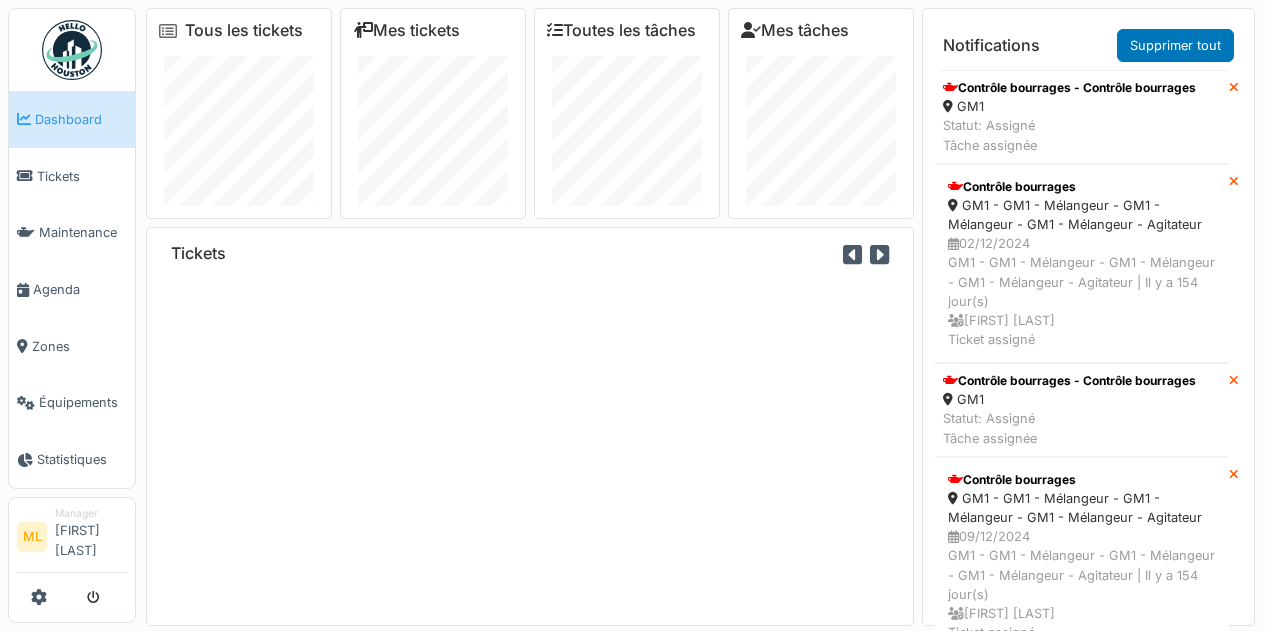 scroll, scrollTop: 0, scrollLeft: 0, axis: both 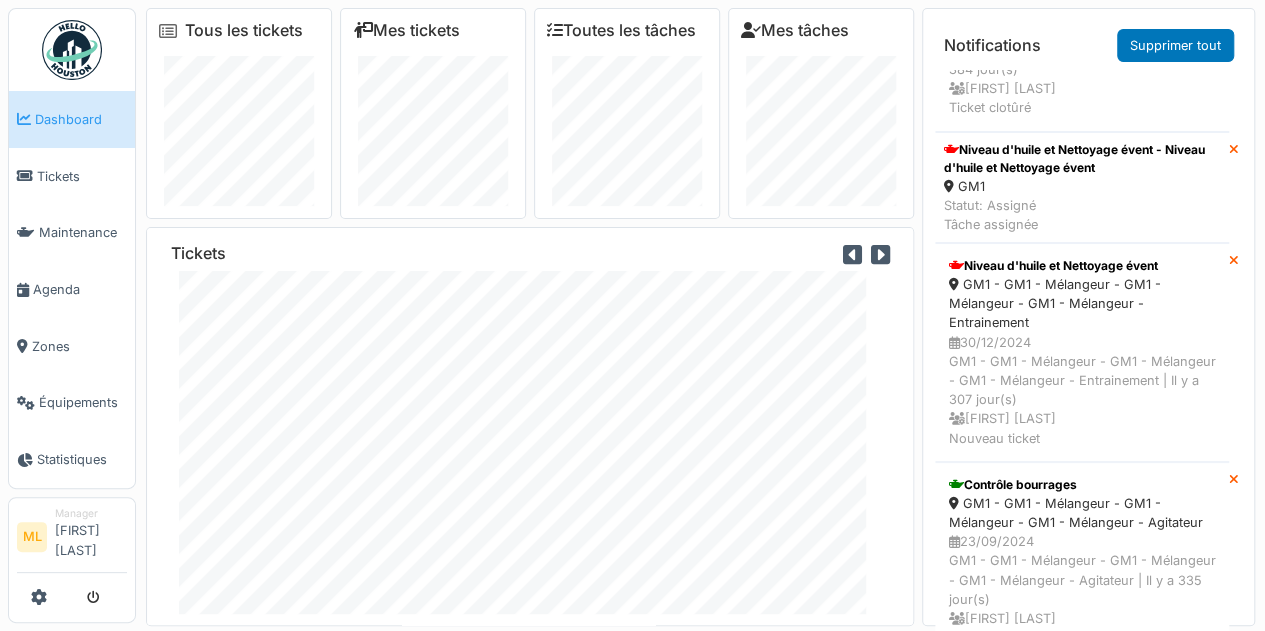 click at bounding box center [72, 50] 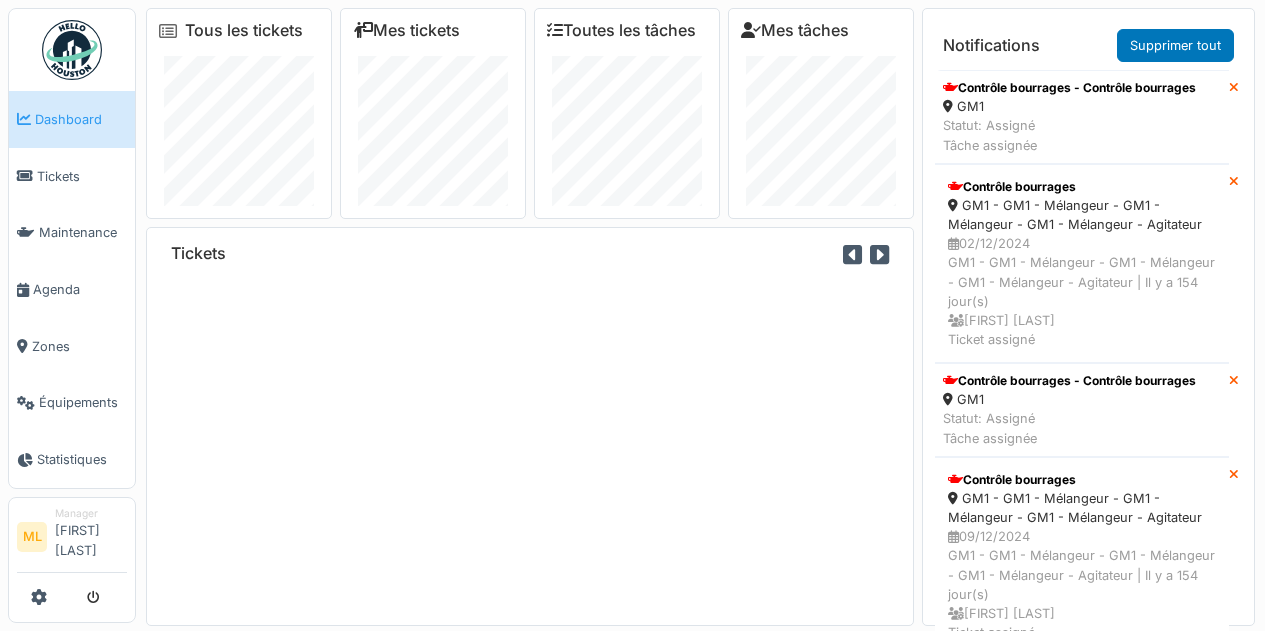 scroll, scrollTop: 0, scrollLeft: 0, axis: both 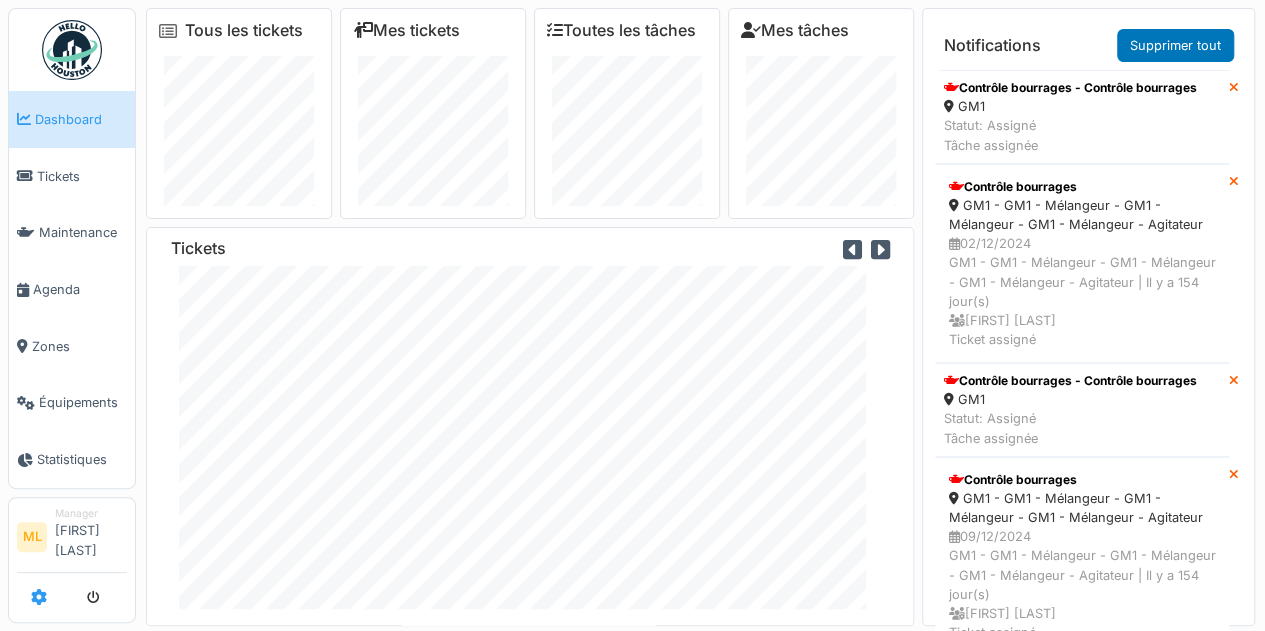 click at bounding box center [39, 597] 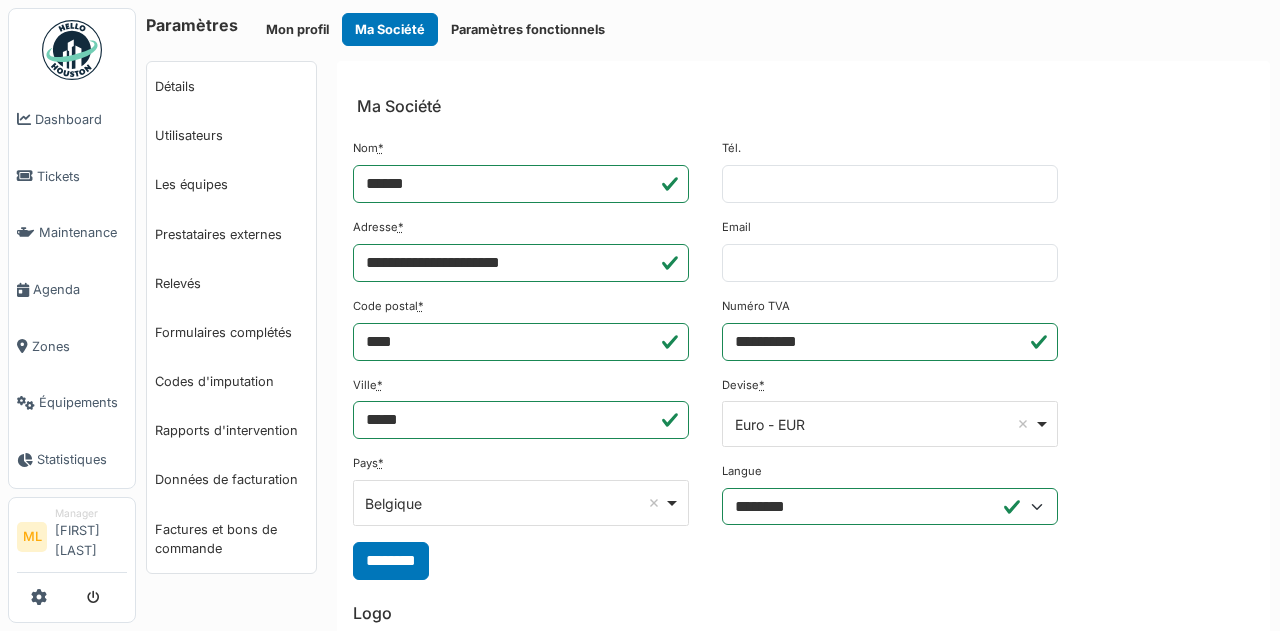 scroll, scrollTop: 0, scrollLeft: 0, axis: both 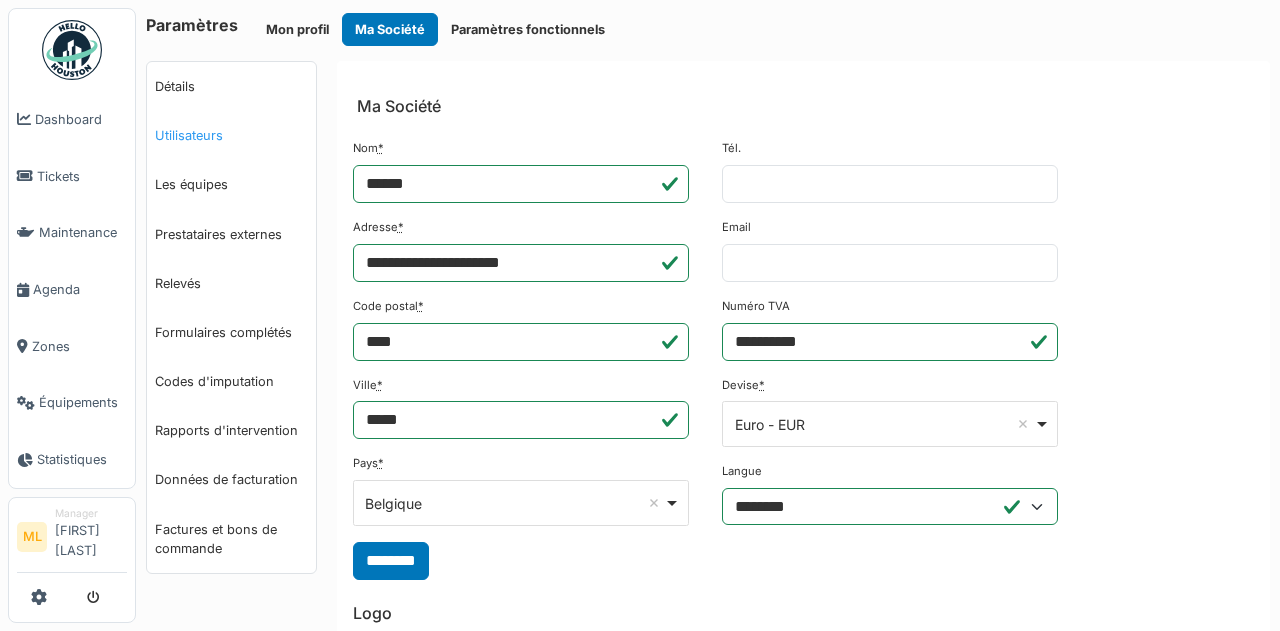 click on "Utilisateurs" at bounding box center [231, 135] 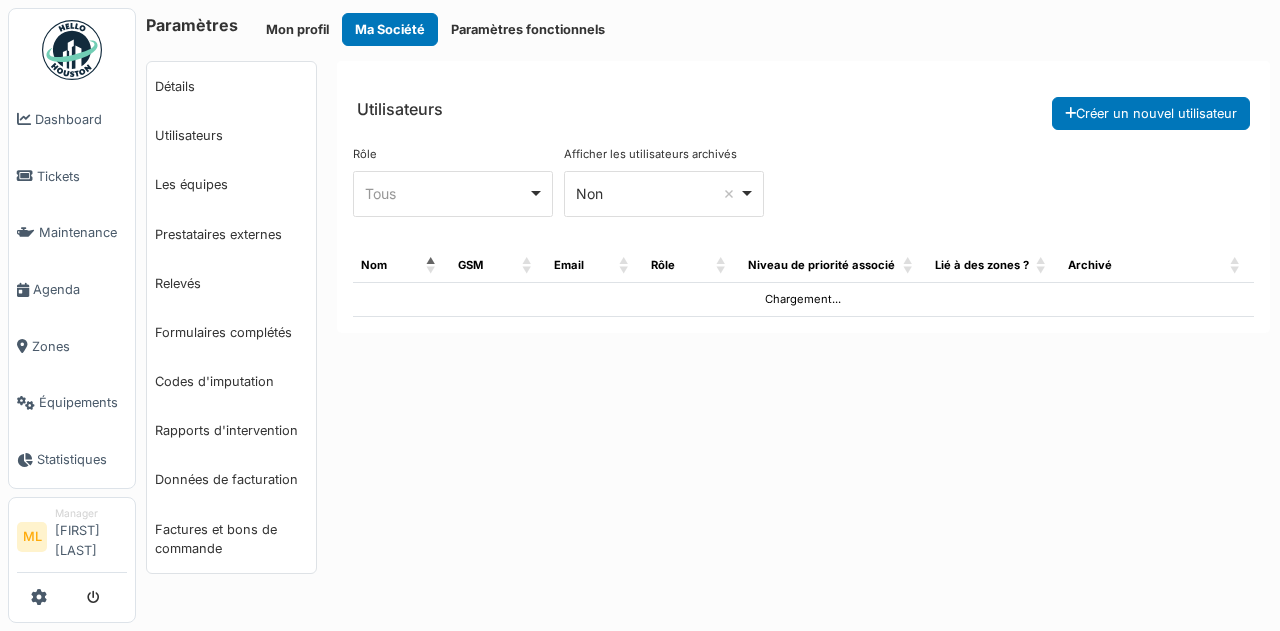 select on "***" 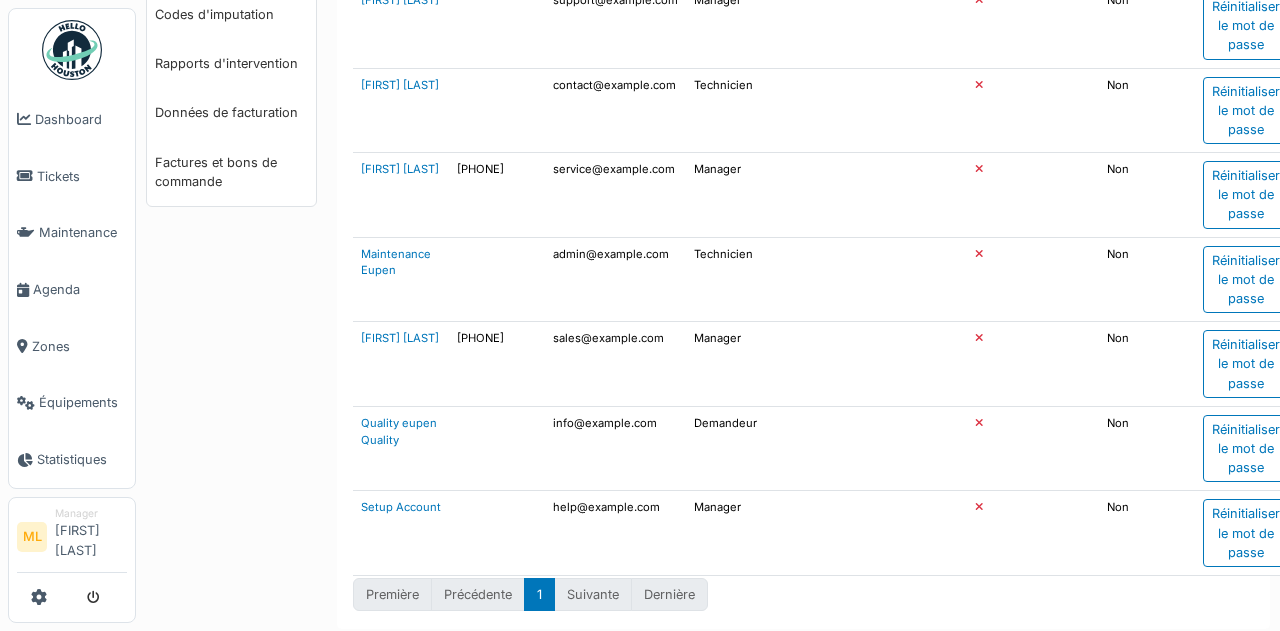 scroll, scrollTop: 0, scrollLeft: 0, axis: both 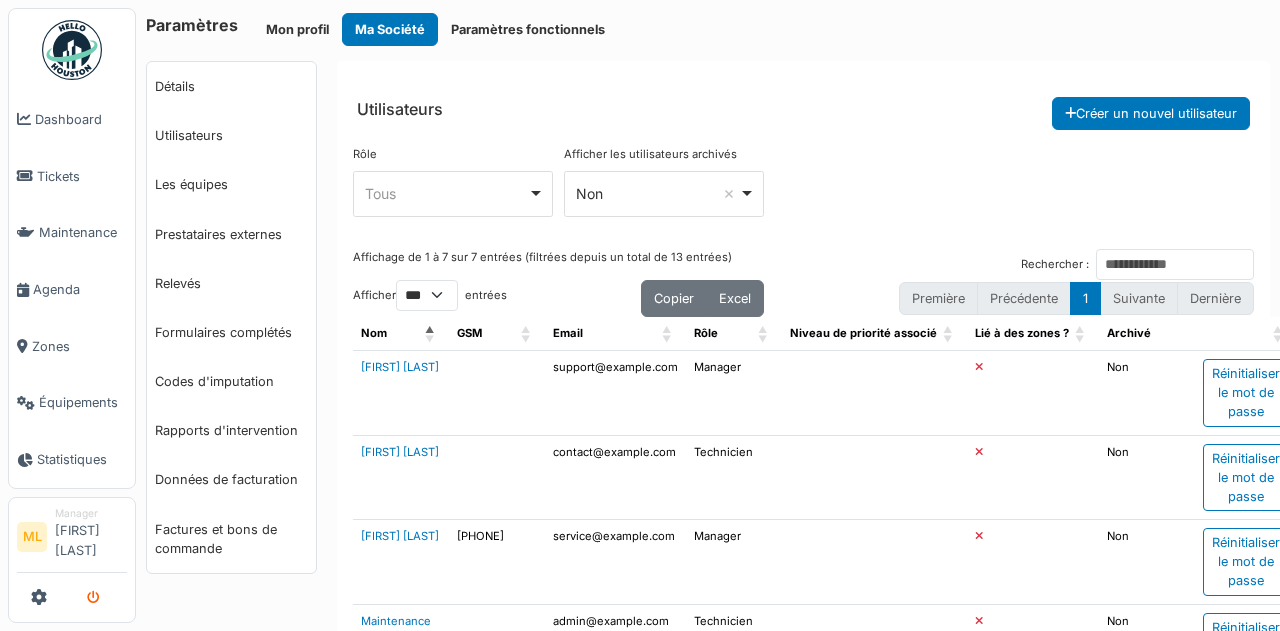 click at bounding box center (93, 598) 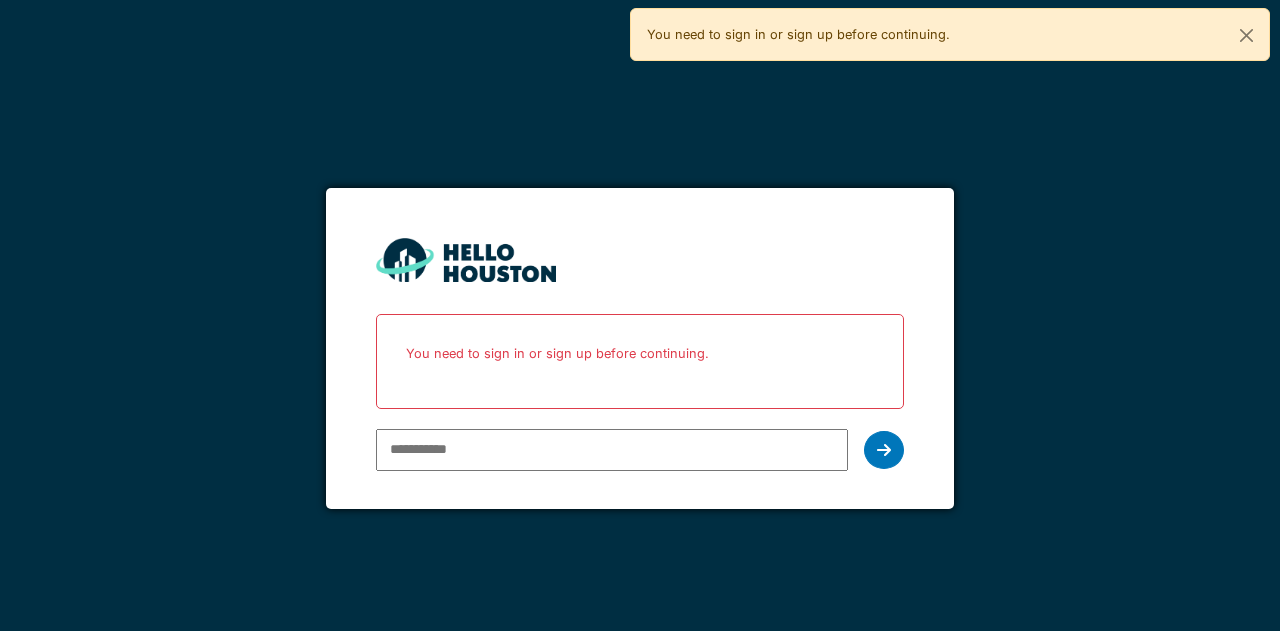 scroll, scrollTop: 0, scrollLeft: 0, axis: both 